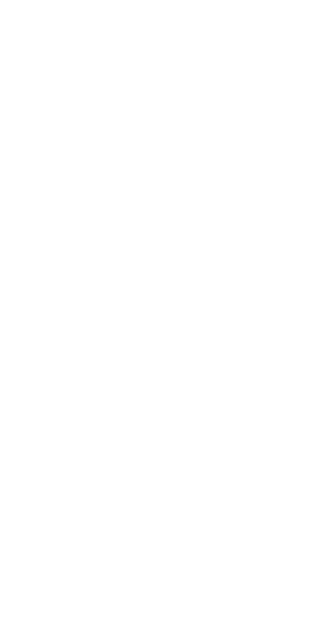 scroll, scrollTop: 0, scrollLeft: 0, axis: both 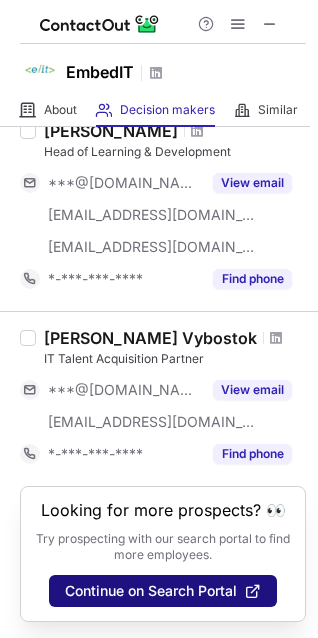 click on "Continue on Search Portal" at bounding box center [151, 591] 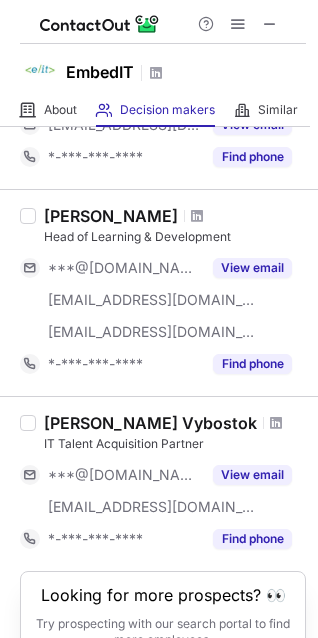 scroll, scrollTop: 1161, scrollLeft: 0, axis: vertical 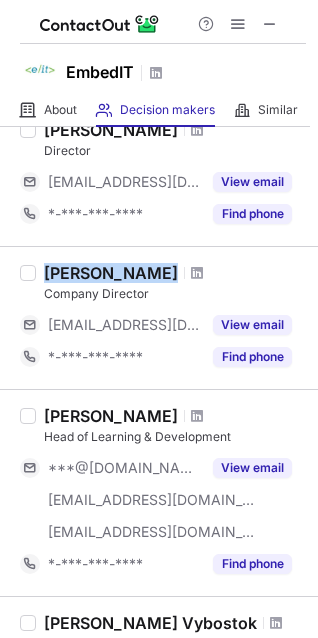copy on "Arie De Groot" 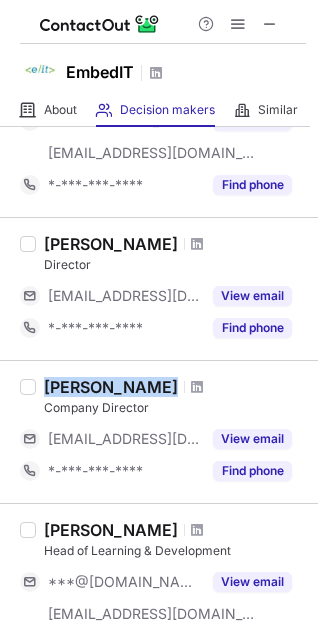 scroll, scrollTop: 1161, scrollLeft: 0, axis: vertical 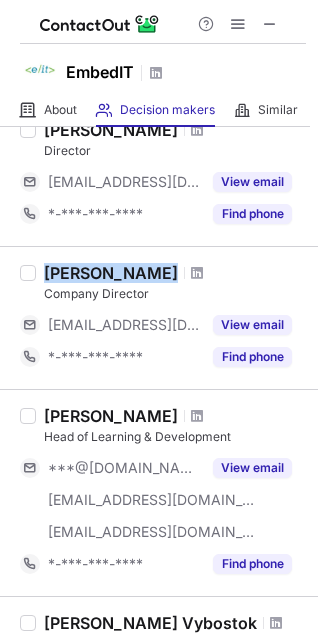 click on "Arie De Groot" at bounding box center (175, 273) 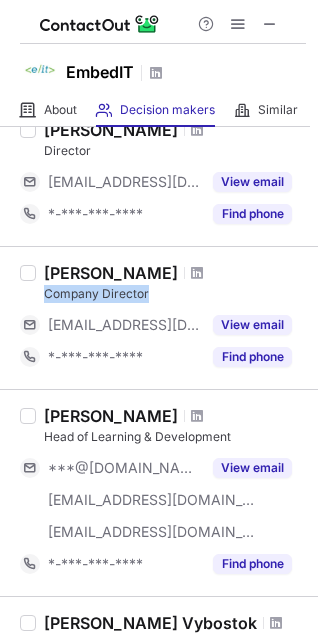 copy on "Company Director" 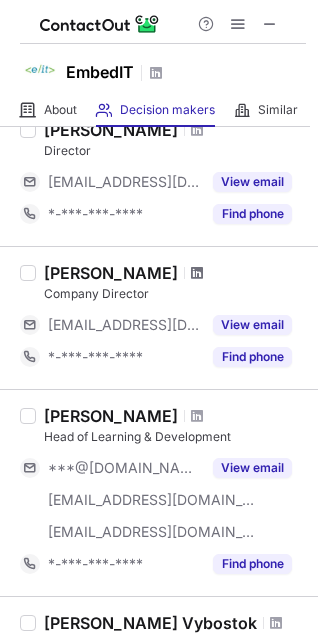click at bounding box center [197, 273] 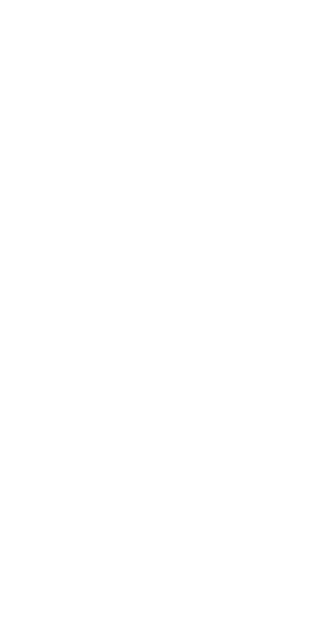 scroll, scrollTop: 0, scrollLeft: 0, axis: both 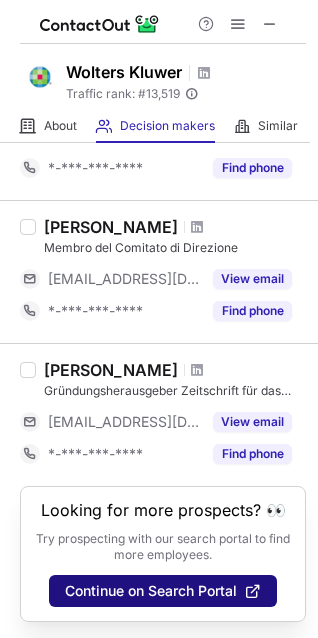 click on "Continue on Search Portal" at bounding box center (151, 591) 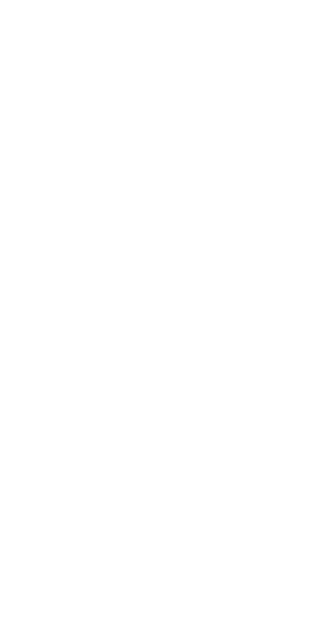 scroll, scrollTop: 0, scrollLeft: 0, axis: both 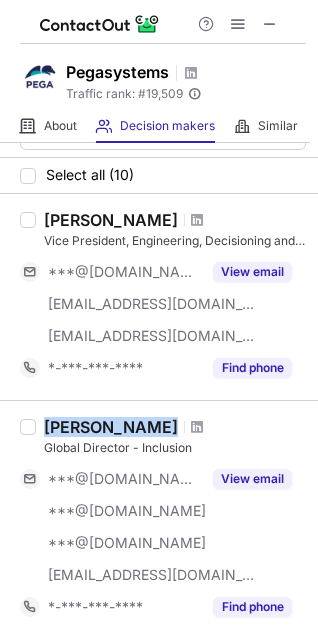 copy on "[PERSON_NAME]" 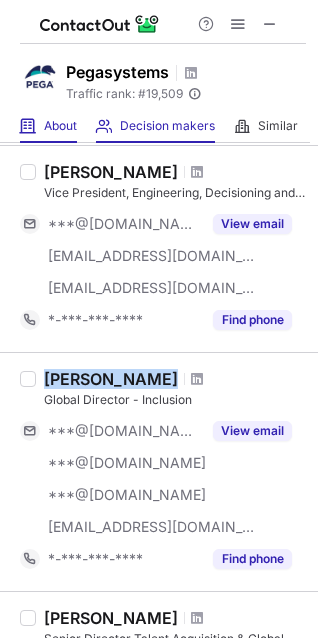 scroll, scrollTop: 0, scrollLeft: 0, axis: both 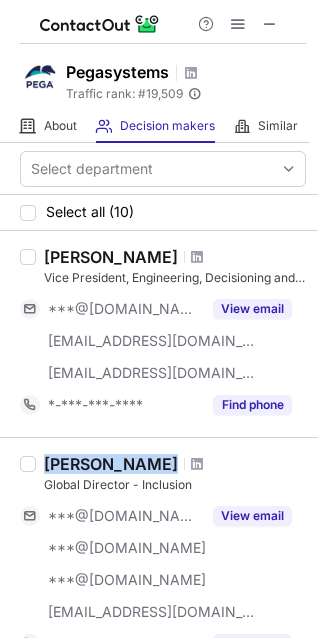 copy on "Prachi Soni" 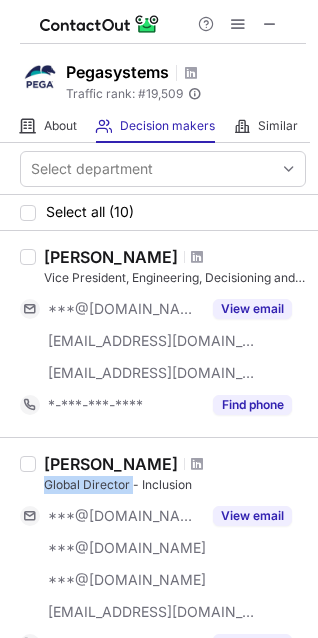 copy on "Global Director" 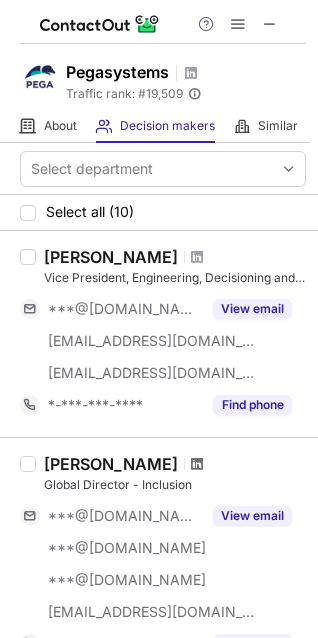 click at bounding box center (197, 464) 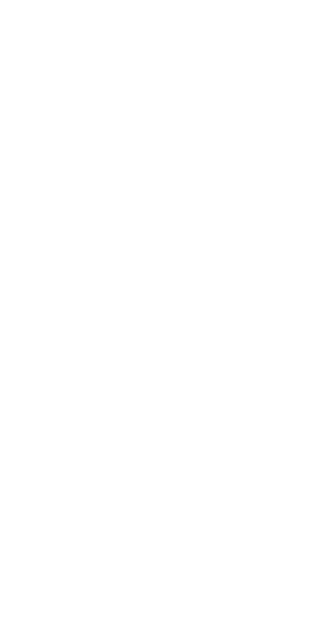 scroll, scrollTop: 0, scrollLeft: 0, axis: both 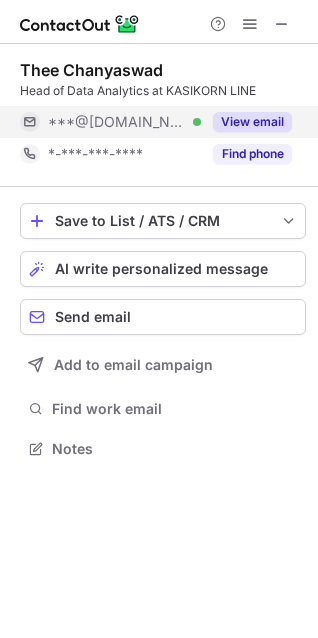 click on "View email" at bounding box center [252, 122] 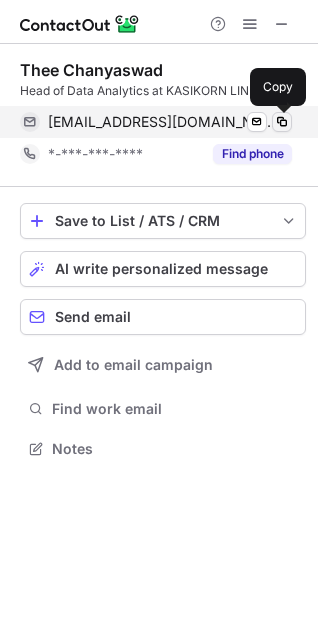 click at bounding box center [282, 122] 